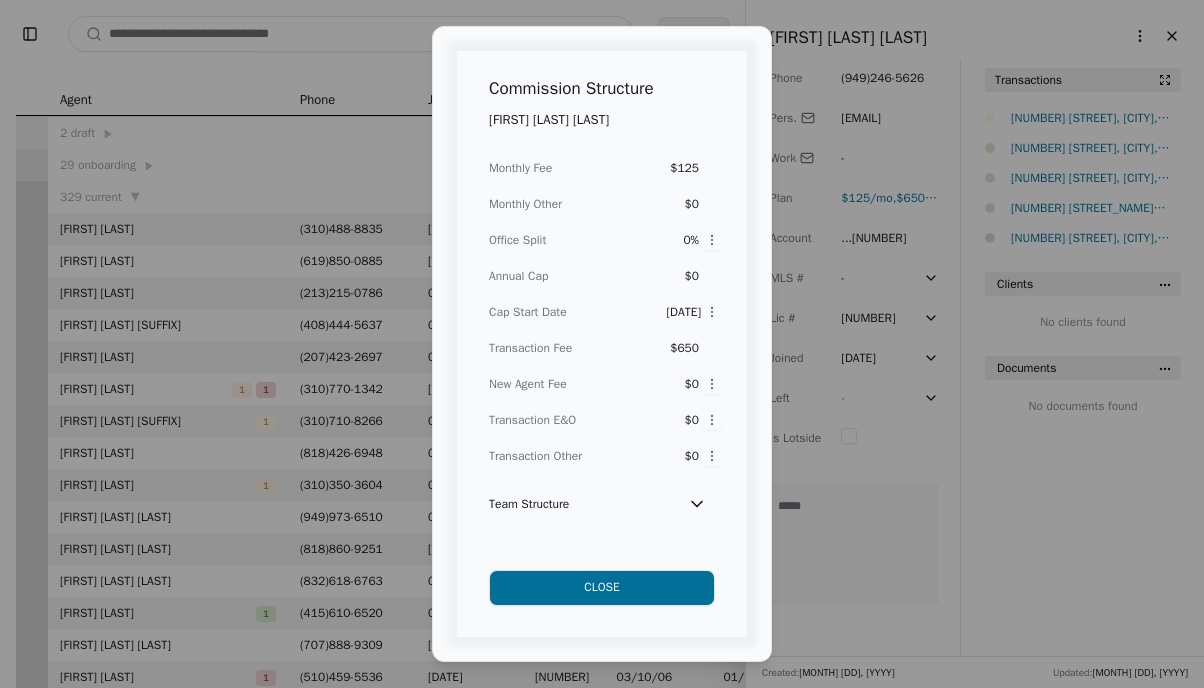scroll, scrollTop: 0, scrollLeft: 0, axis: both 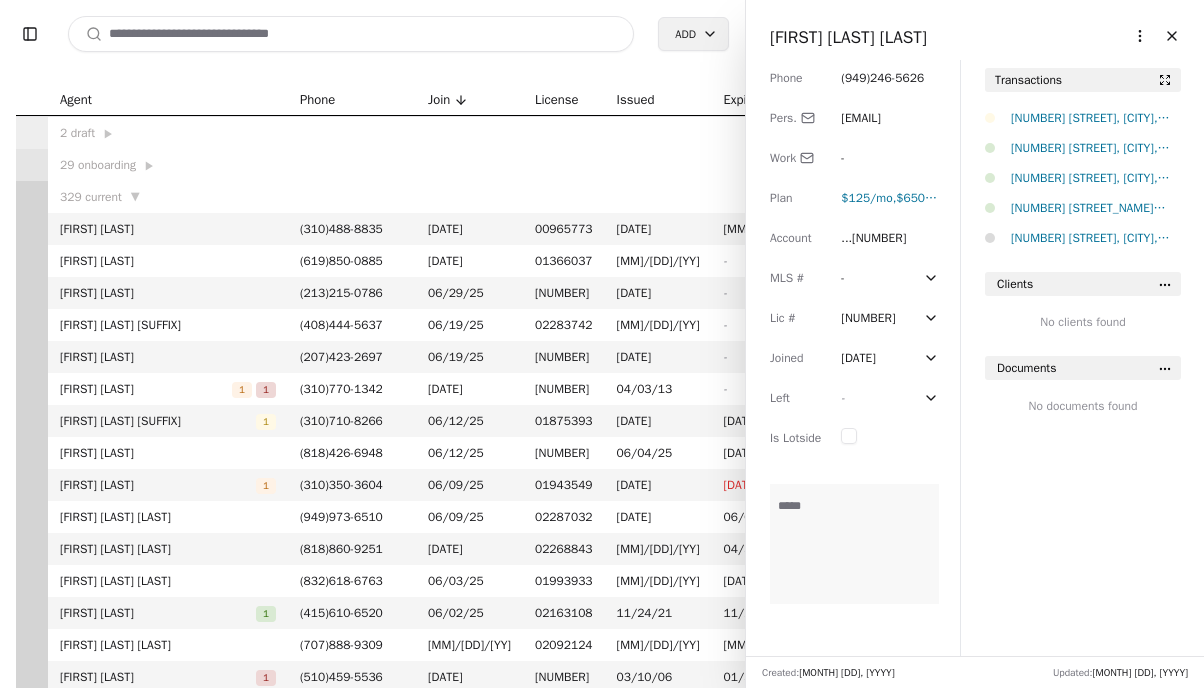 click at bounding box center [351, 34] 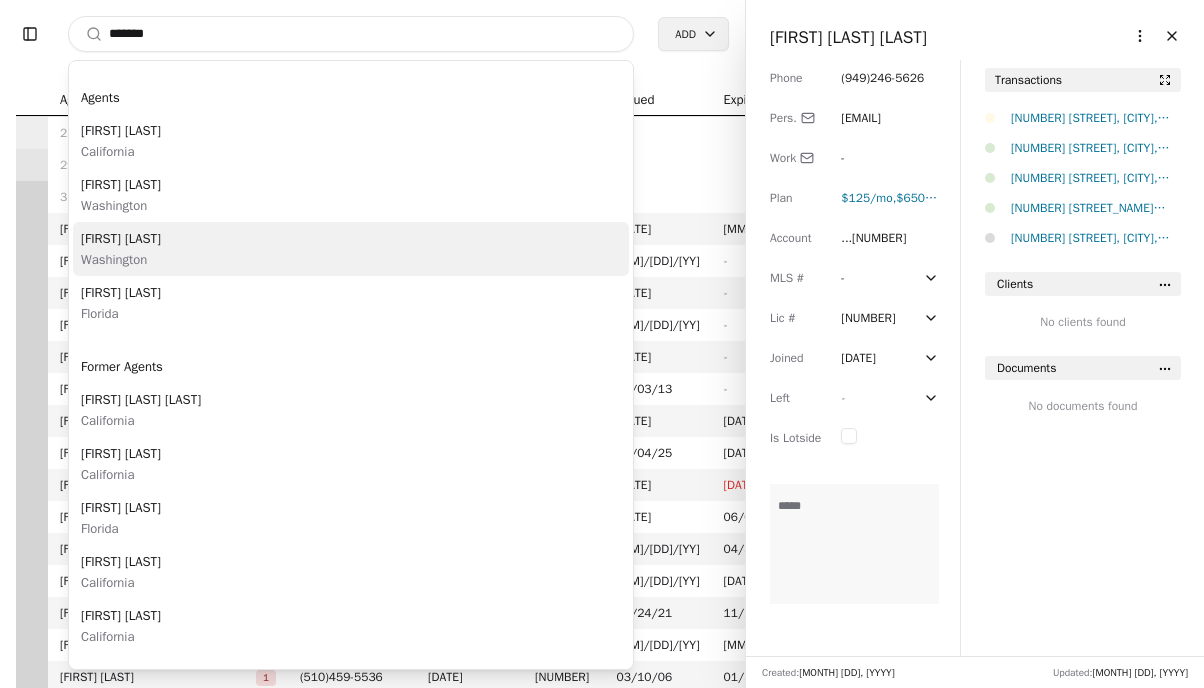 type on "*******" 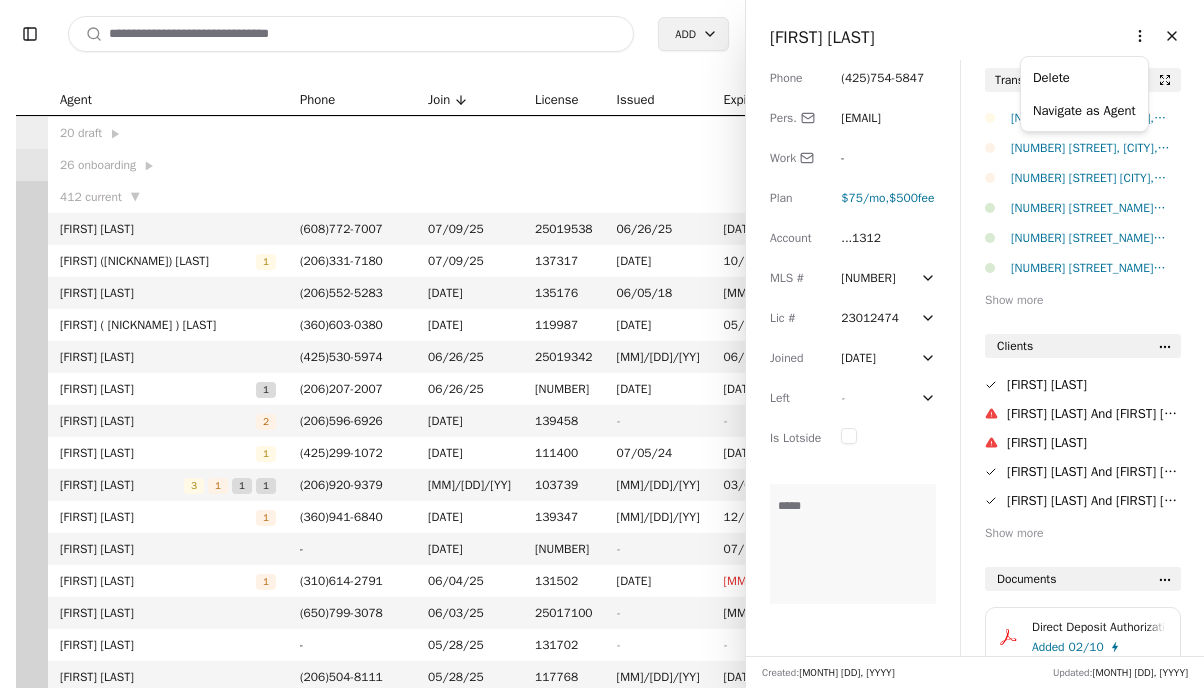 click on "Toggle Sidebar Search Add Agent Phone Join License IssuedExpires 20 draft ▶ 26 onboarding ▶ 412 current ▼ [FIRST] [LAST] ( [AREACODE] ) [EXCHANG] - [LINE] [DATE] [NUMBER] [DATE] [DATE] [FIRST] ( [NICKNAME] ) [LAST] [AREACODE] ) [EXCHANG] - [LINE] [DATE] [NUMBER] [DATE] [DATE] [FIRST] [LAST] ( [AREACODE] ) [EXCHANG] - [LINE] [DATE] [NUMBER] [DATE] [DATE] [FIRST] ( [NICKNAME] ) [LAST] ( [AREACODE] ) [EXCHANG] - [LINE] [DATE] [NUMBER] [DATE] [DATE] [FIRST] [LAST] ( [AREACODE] ) [EXCHANG] - [LINE] [DATE] [NUMBER] [DATE] [DATE] [FIRST] [AREACODE] ) [EXCHANG] - [LINE] [DATE] [NUMBER] [DATE] [DATE] [FIRST] [LAST] 2 ( [AREACODE] ) [EXCHANG] - [LINE] [DATE] [NUMBER] - - [FIRST] [LAST] ( [AREACODE] ) [EXCHANG] - [LINE] [DATE] [NUMBER] [DATE] [DATE] [FIRST] [LAST] 3 1 1 1 ( [AREACODE] ) [EXCHANG] - [LINE] [DATE] [NUMBER] [DATE] [DATE] [FIRST] [AREACODE] ) [EXCHANG] - [LINE] [DATE] [NUMBER] [DATE] [DATE] [FIRST] [LAST] - [DATE] [NUMBER] - [DATE] [FIRST] [LAST] ( [AREACODE] ) [EXCHANG] - [LINE] [DATE] [NUMBER] [DATE] [DATE] [FIRST] [LAST] - - -" at bounding box center (602, 344) 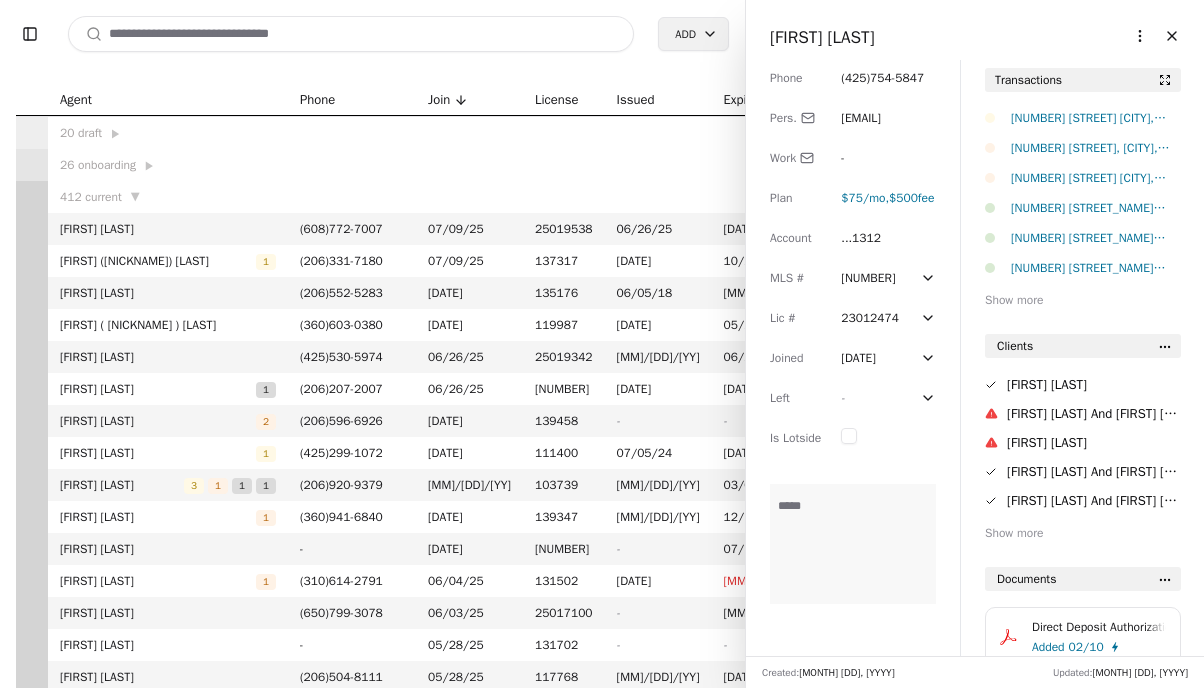 click at bounding box center [351, 34] 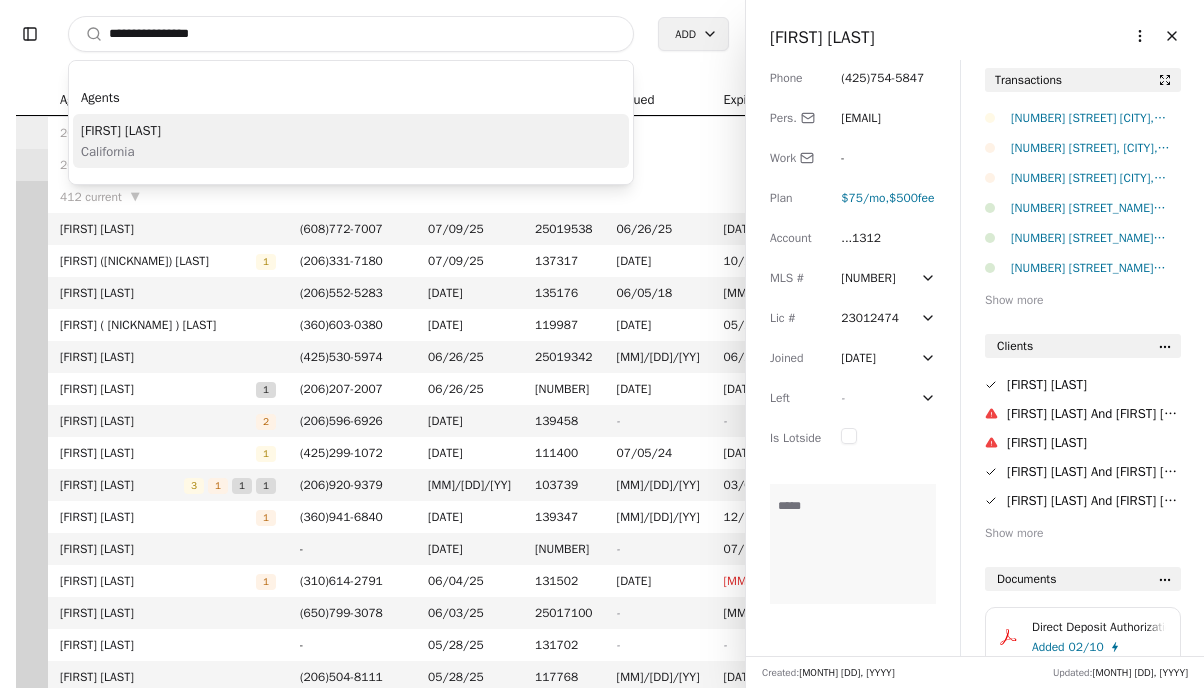 type on "**********" 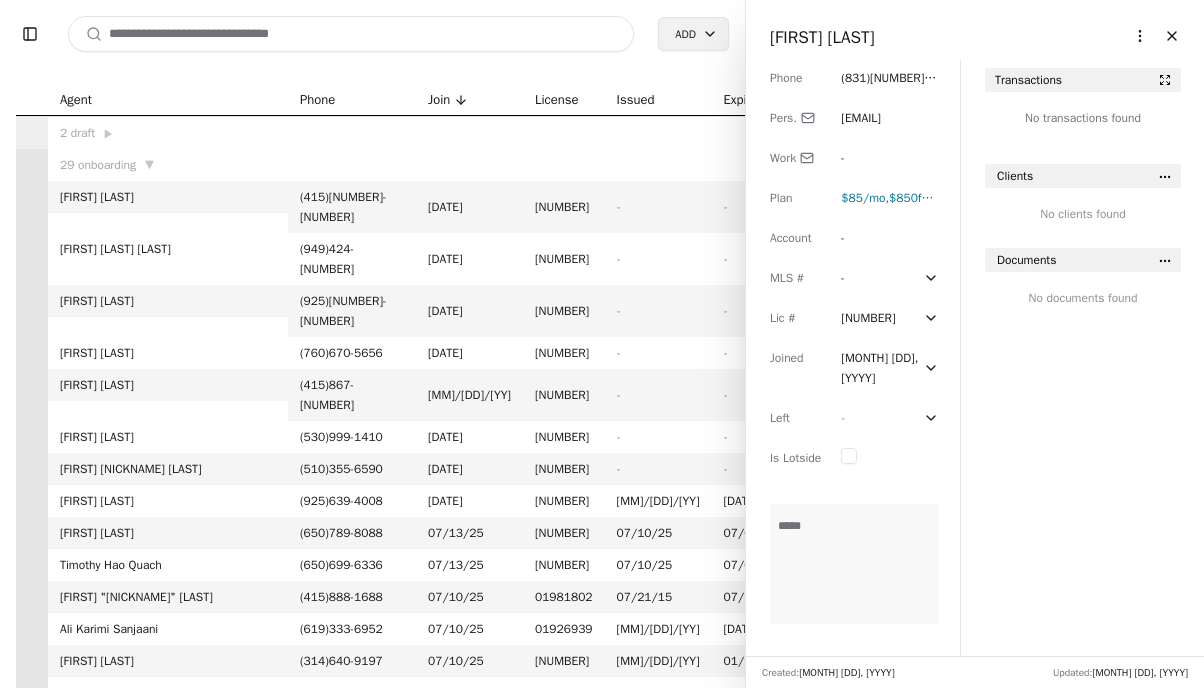 click on "Phone ( [AREACODE] ) [EXCHANG] - [LINE] Pers. [EMAIL] Work - Plan $[PRICE] /mo , $[PRICE] fee , $[PRICE] fee Account - MLS # - Lic # [NUMBER] Joined [DATE] Left - Is Lotside Commission Structure Commission Structure" at bounding box center (853, 358) 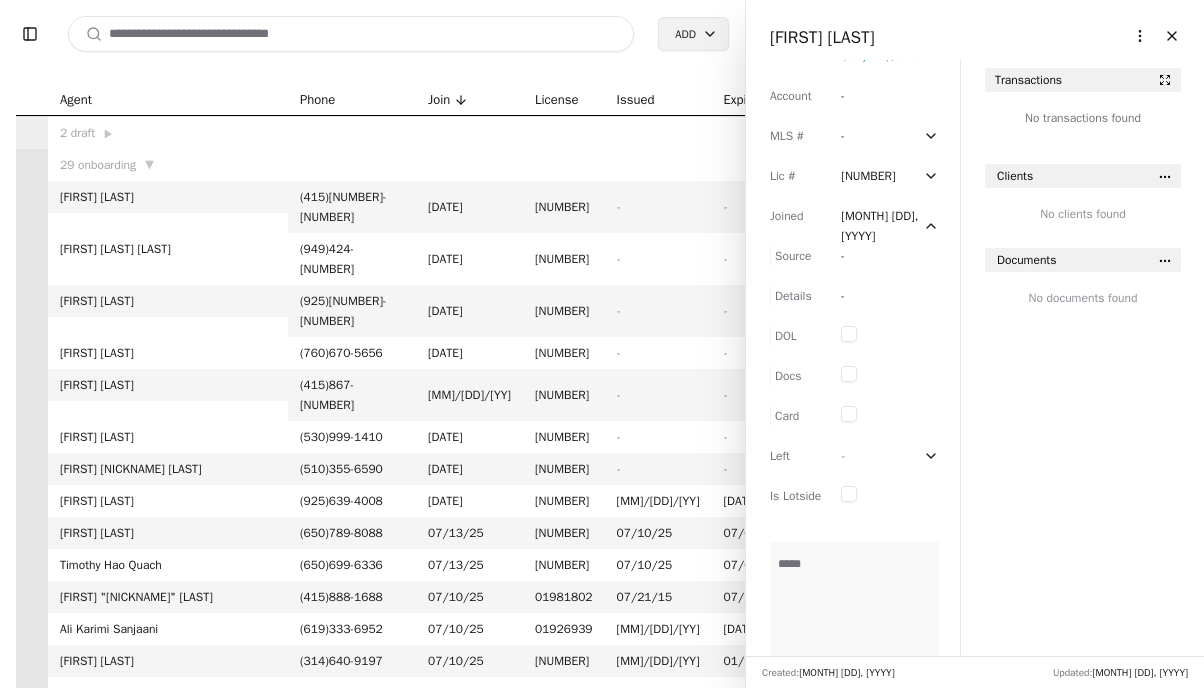 scroll, scrollTop: 156, scrollLeft: 0, axis: vertical 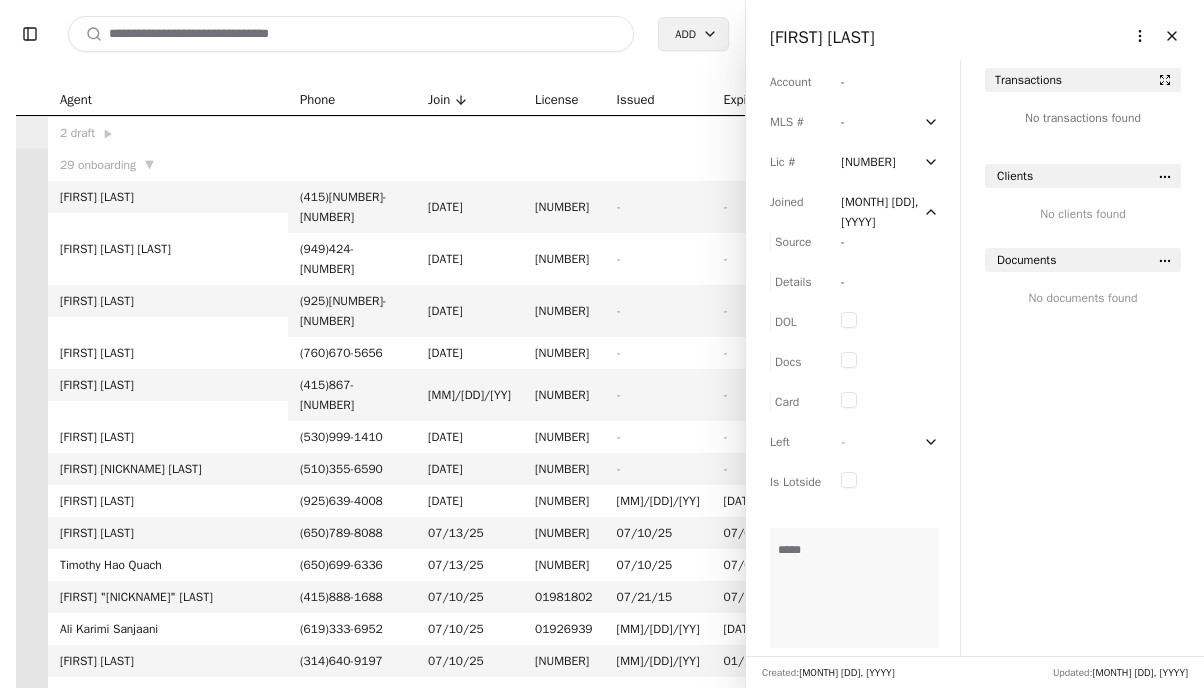 click at bounding box center [849, 320] 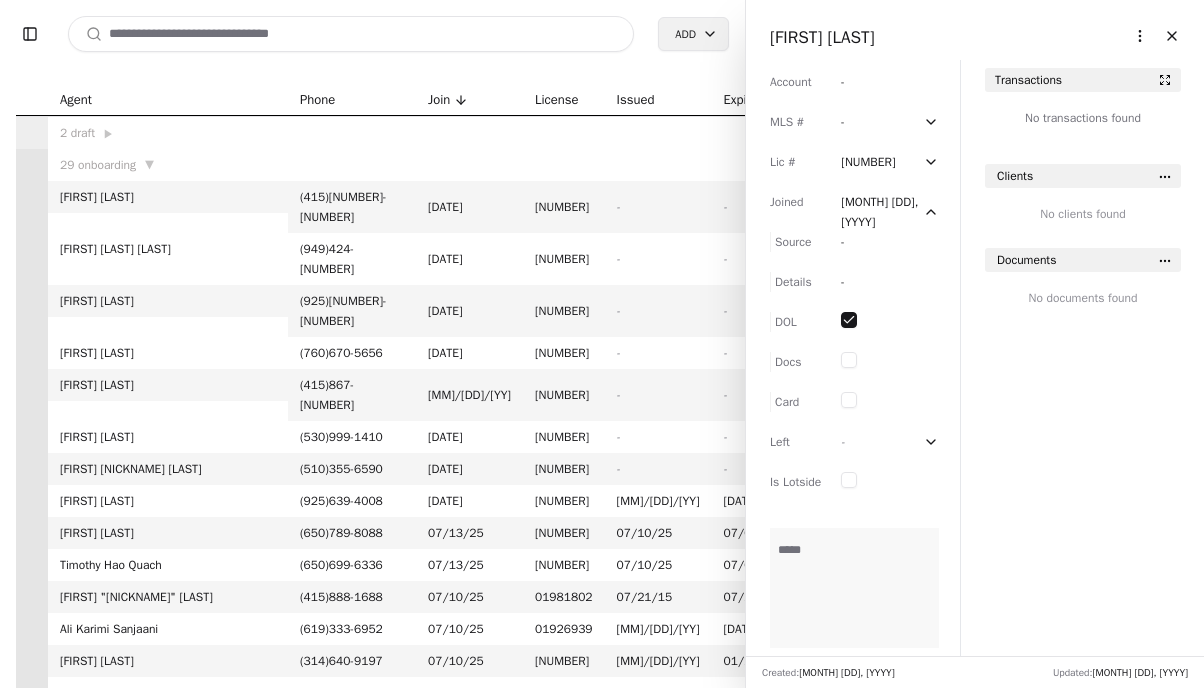 click at bounding box center (849, 360) 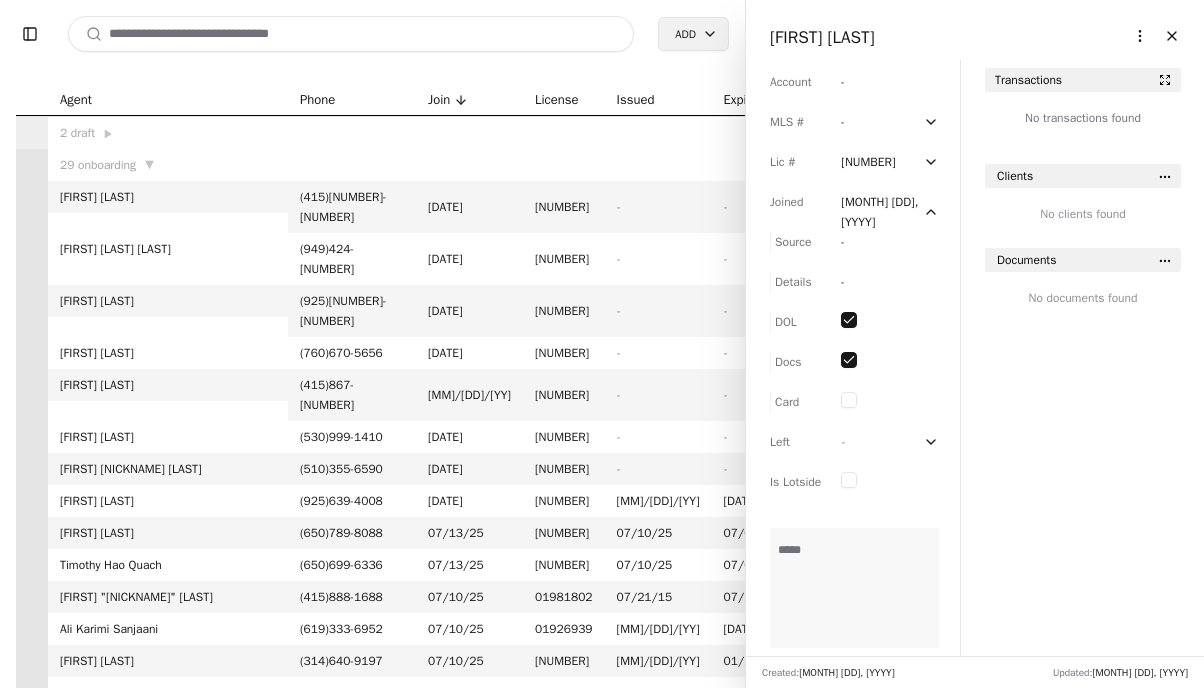 click at bounding box center (849, 400) 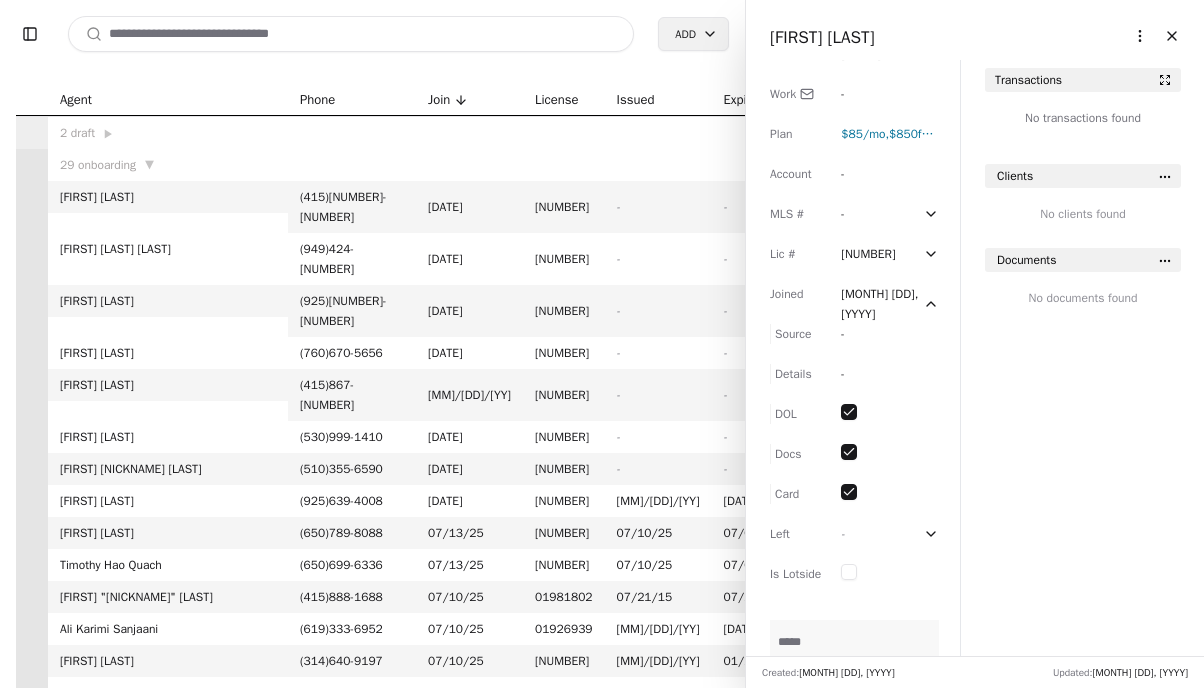 scroll, scrollTop: 0, scrollLeft: 0, axis: both 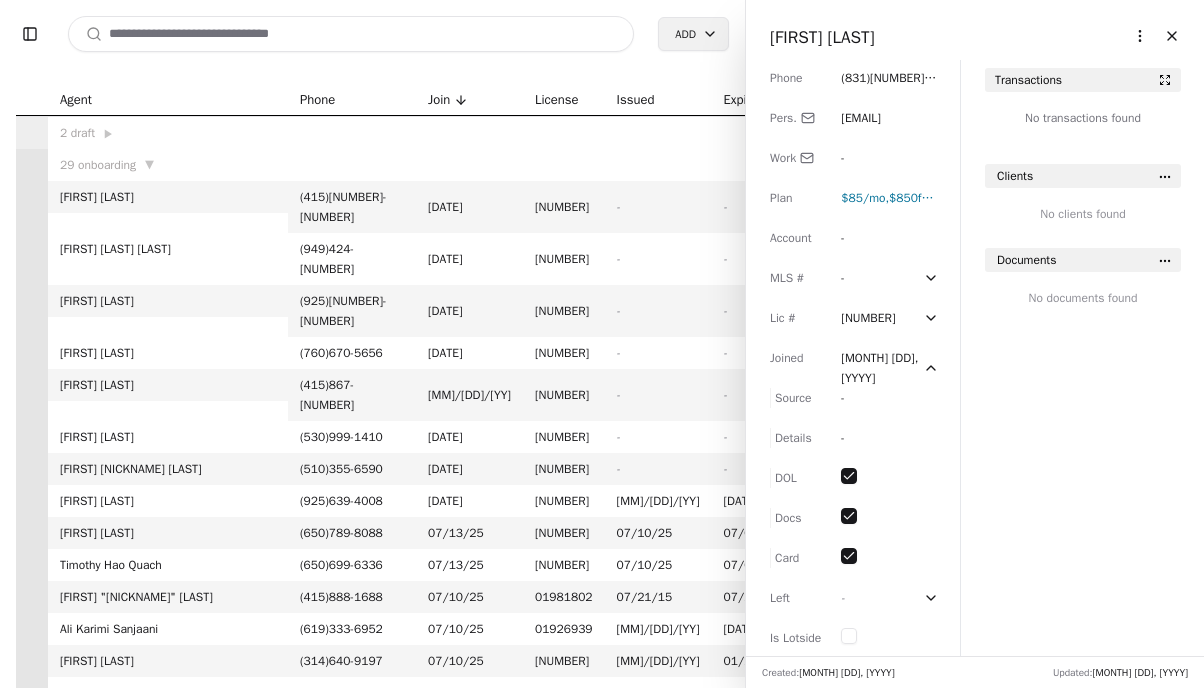 click on "Toggle Sidebar Search Add Agent Phone Join License IssuedExpires 2 draft ▶ 29 onboarding ▼ [FIRST] [LAST] ( [AREACODE] ) [EXCHANG] - [LINE] [DATE] [NUMBER] - - [FIRST] [LAST] ( [AREACODE] ) [EXCHANG] - [LINE] [DATE] [NUMBER] - - [FIRST] [LAST] ( [AREACODE] ) [EXCHANG] - [LINE] [DATE] [NUMBER] - - [FIRST] [LAST] ( [AREACODE] ) [EXCHANG] - [LINE] [DATE] [NUMBER] - - [FIRST] [LAST] ( [AREACODE] ) [EXCHANG] - [LINE] [DATE] [NUMBER] - - [FIRST] [LAST] ( [AREACODE] ) [EXCHANG] - [LINE] [DATE] [NUMBER] - - [FIRST] “ [NICKNAME] ” [LAST] [LAST] ( [AREACODE] ) [EXCHANG] - [LINE] [DATE] [NUMBER] - - [FIRST] [LAST] ( [AREACODE] ) [EXCHANG] - [LINE] [DATE] [NUMBER] [NUMBER] [DATE] [DATE] [FIRST] [LAST] ( [AREACODE] ) [EXCHANG] - [LINE] [DATE] [NUMBER] [DATE] [DATE] [FIRST] " [NICKNAME] " [LAST] ( [AREACODE] ) [EXCHANG] - [LINE] [DATE] [NUMBER] [DATE] [DATE] [FIRST] [LAST] ( [AREACODE] ) [EXCHANG] - [LINE] [DATE] [NUMBER] [DATE] [DATE] [FIRST] [LAST] ( [AREACODE] ) [EXCHANG] - [LINE] [DATE] [NUMBER] [DATE] [DATE]" at bounding box center [602, 344] 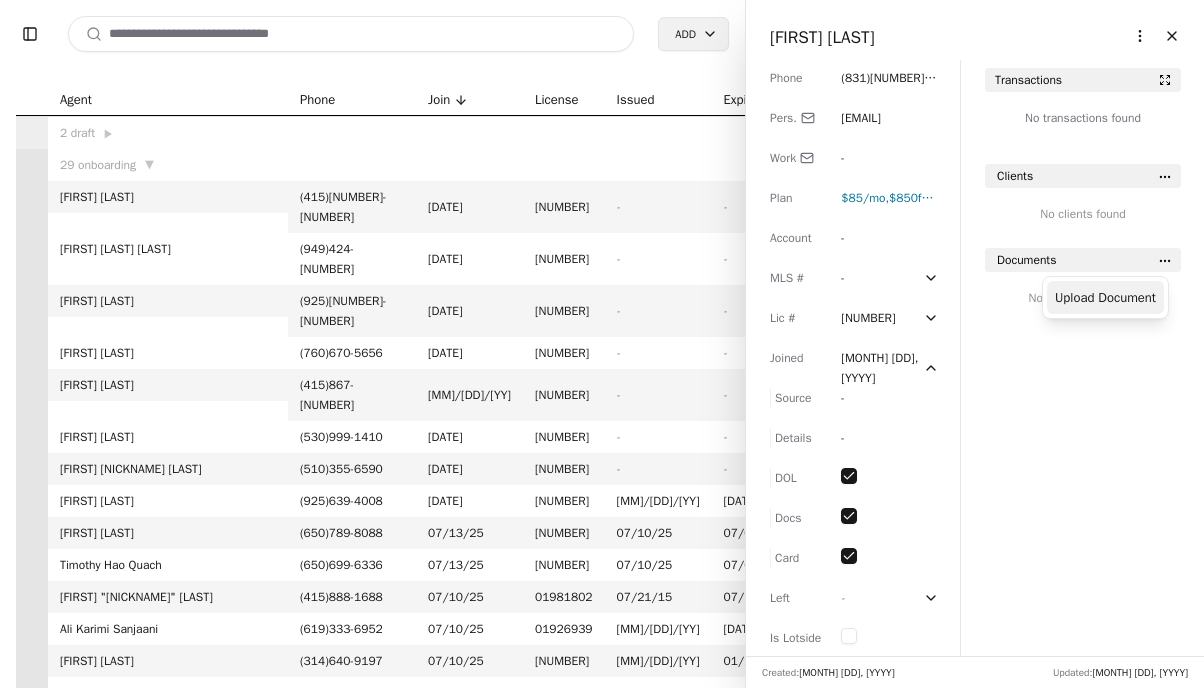 click on "Upload Document" at bounding box center [1105, 297] 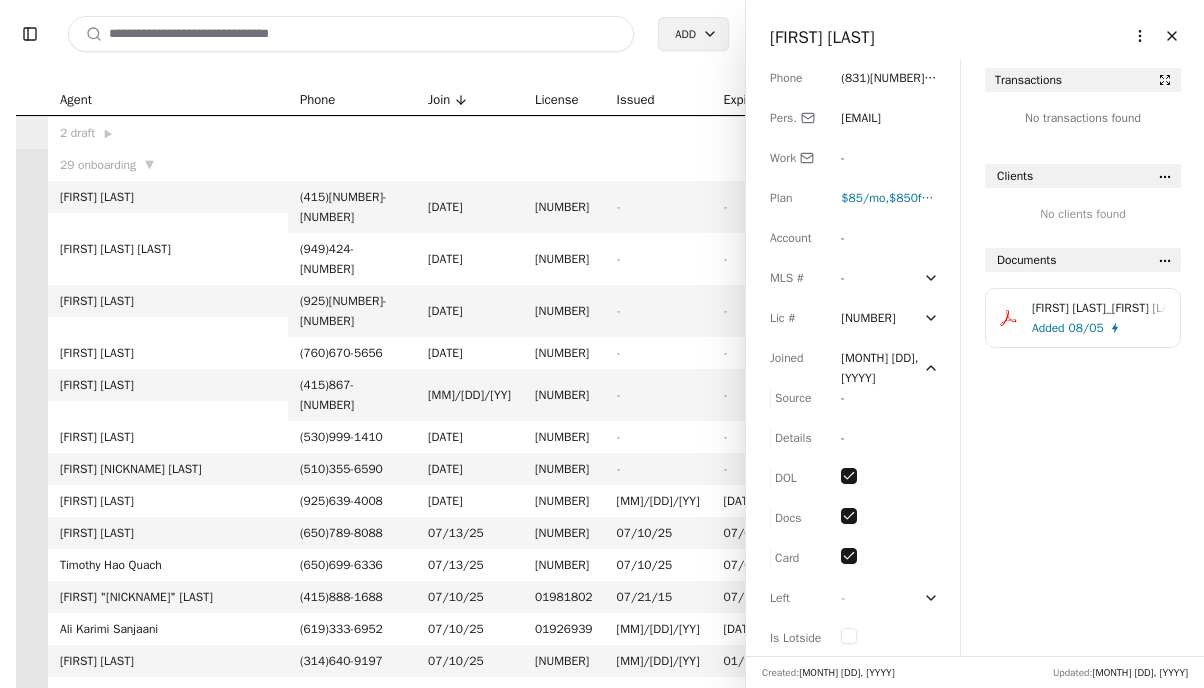 click on "[EMAIL]" at bounding box center [861, 118] 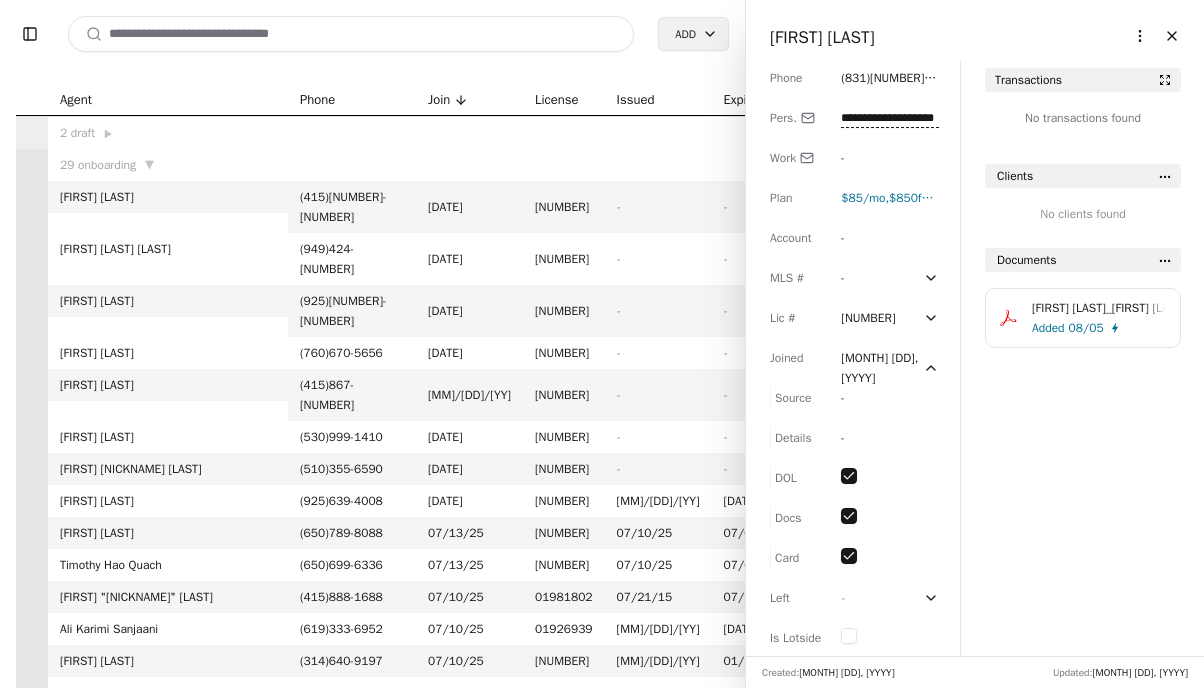 click on "**********" at bounding box center [890, 118] 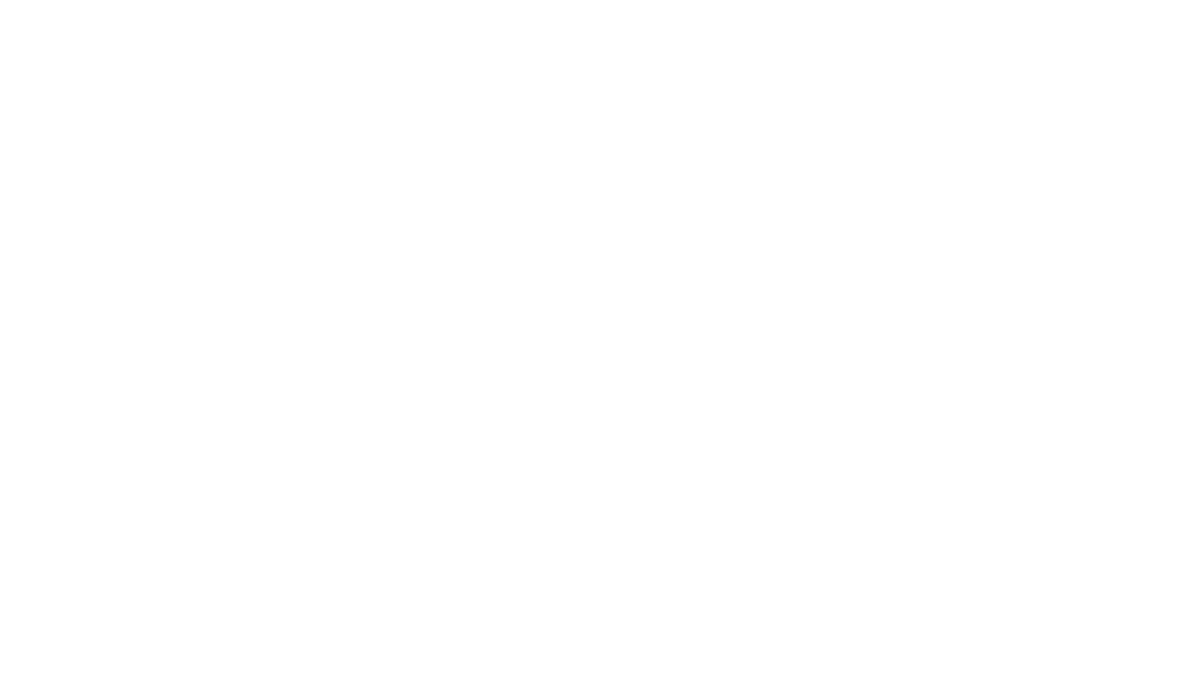 scroll, scrollTop: 0, scrollLeft: 0, axis: both 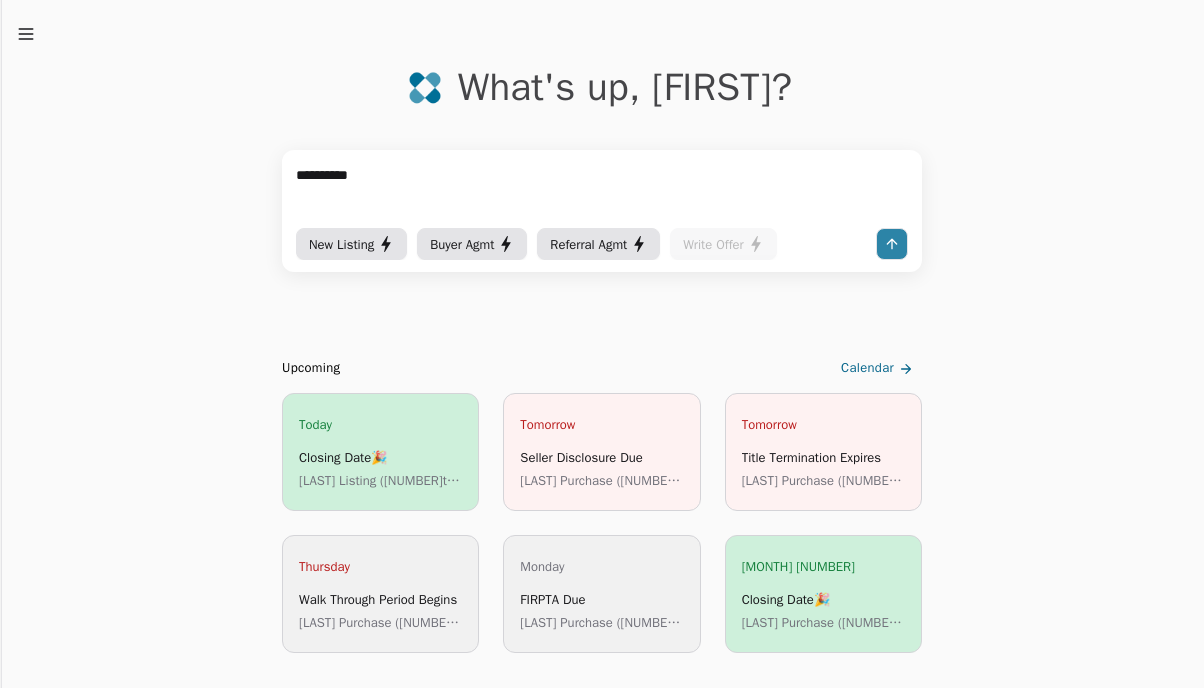 click on "*********" at bounding box center (602, 194) 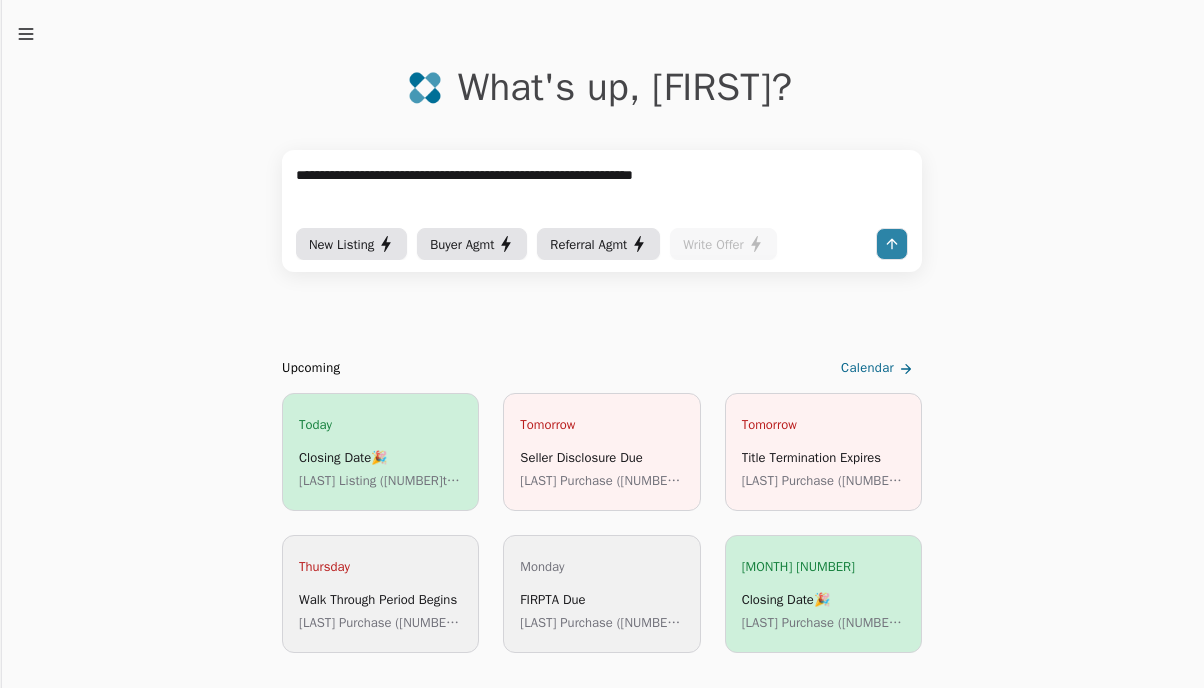 type on "**********" 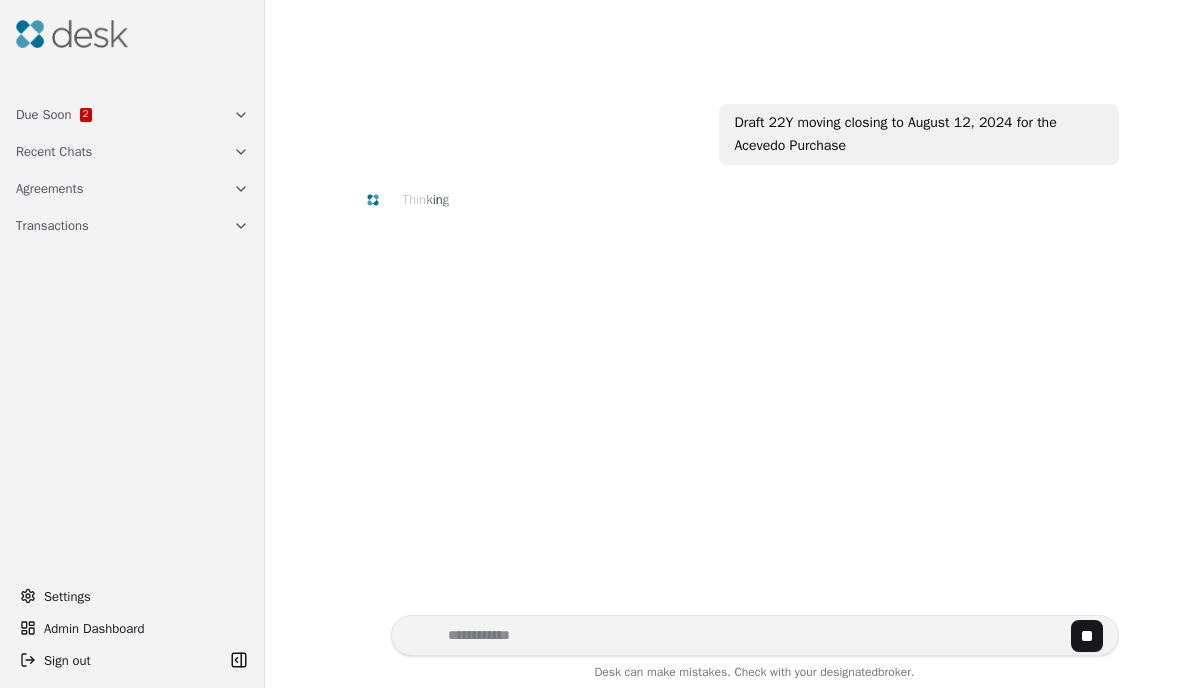 scroll, scrollTop: 0, scrollLeft: 0, axis: both 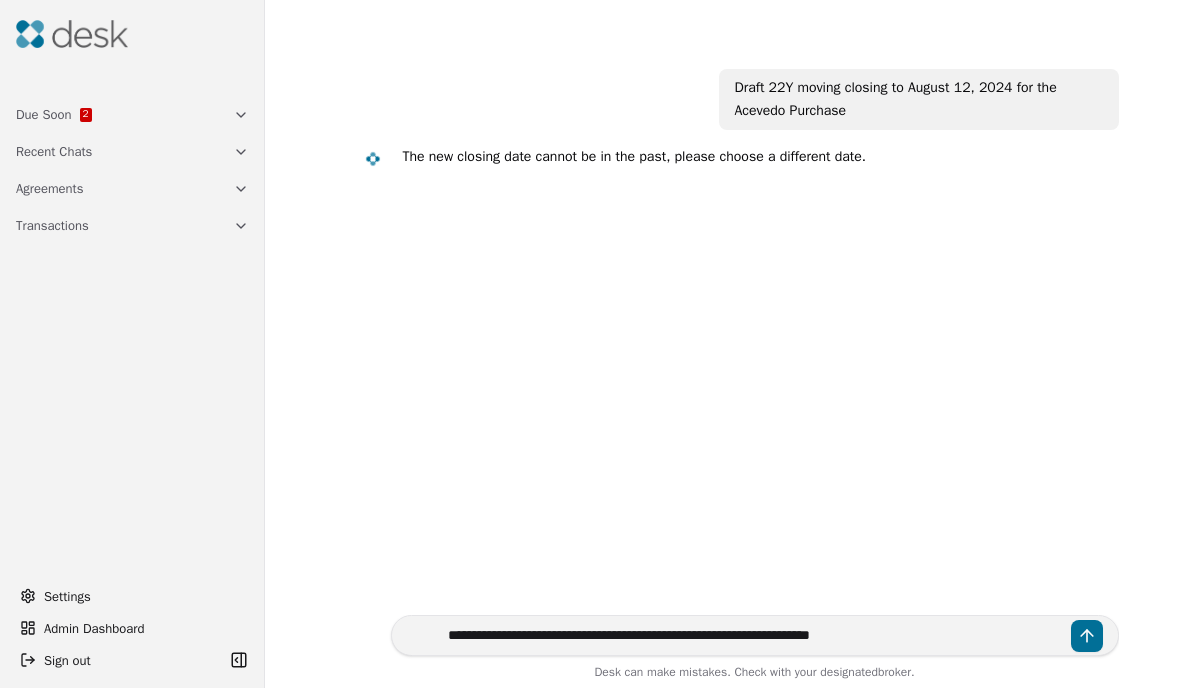 type on "**********" 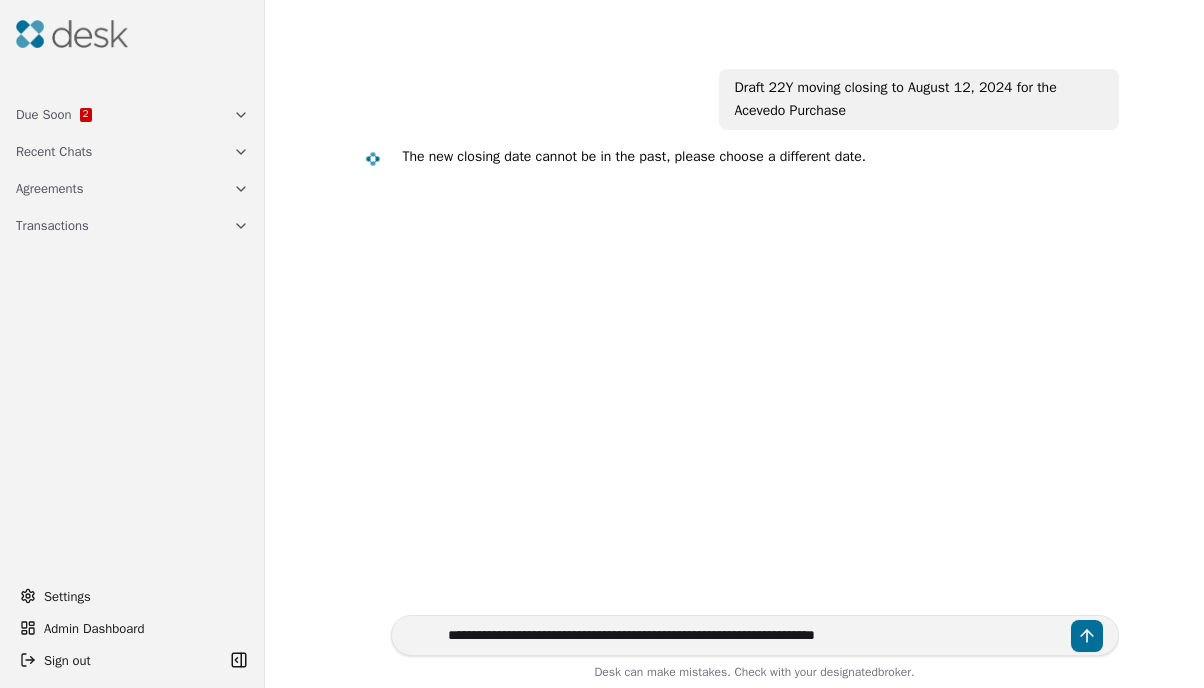 type 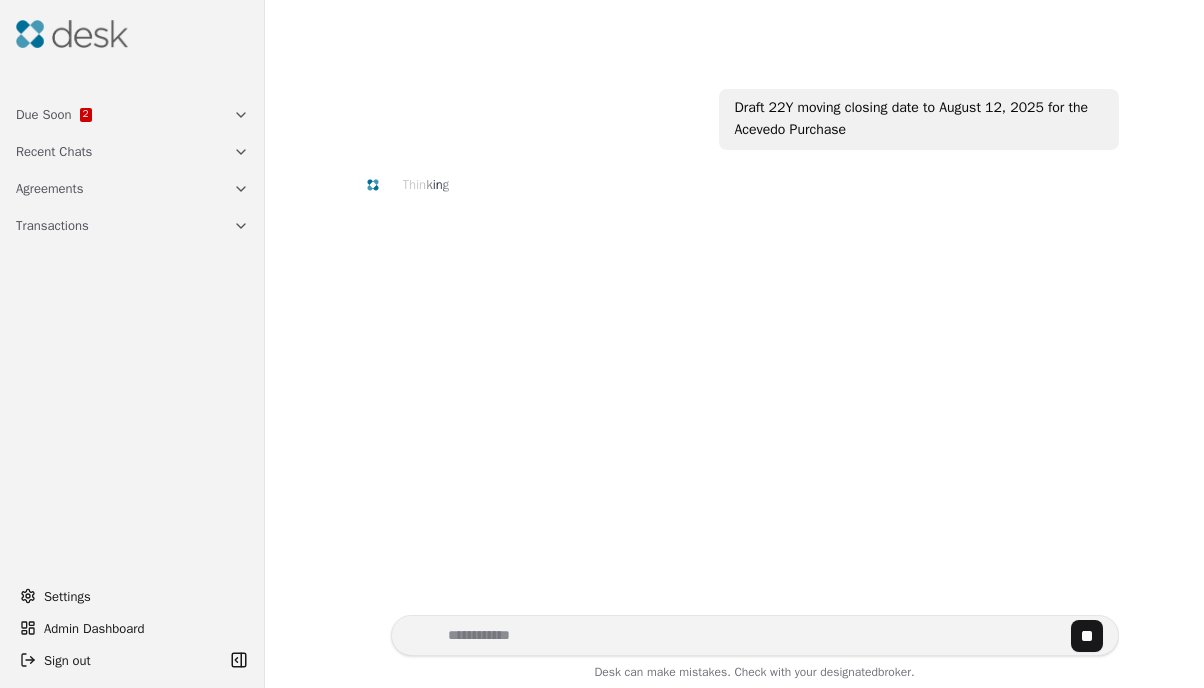 scroll, scrollTop: 172, scrollLeft: 0, axis: vertical 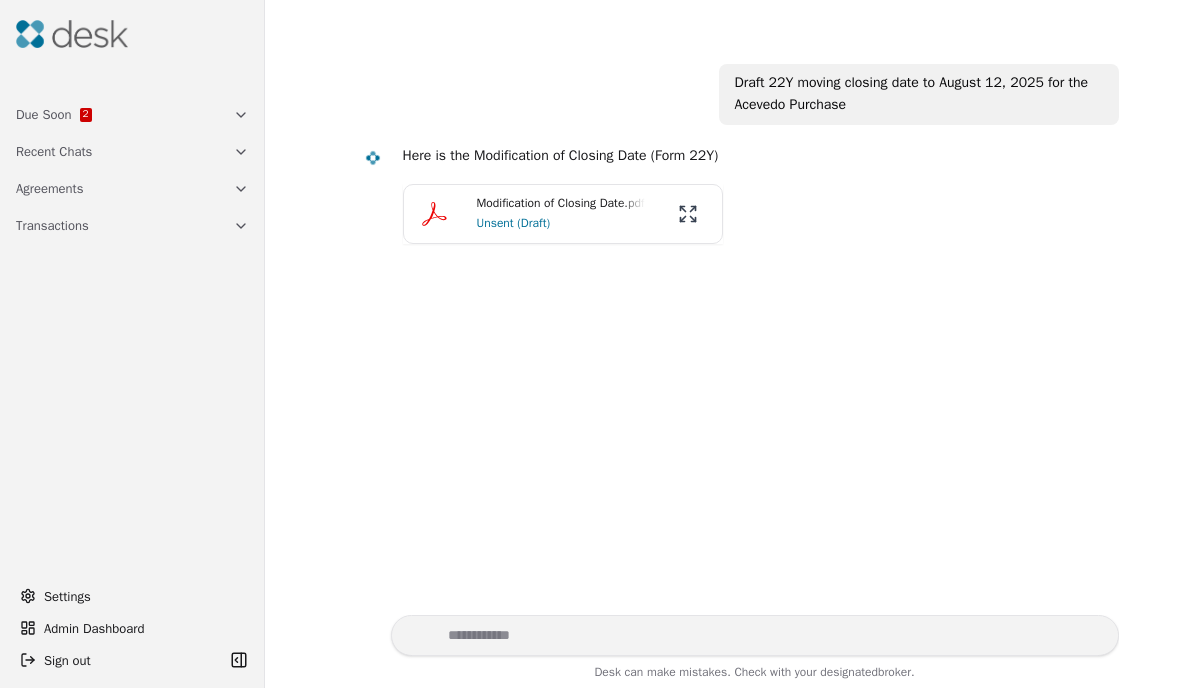 click on "Modification of Closing Date.pdf" at bounding box center (561, 203) 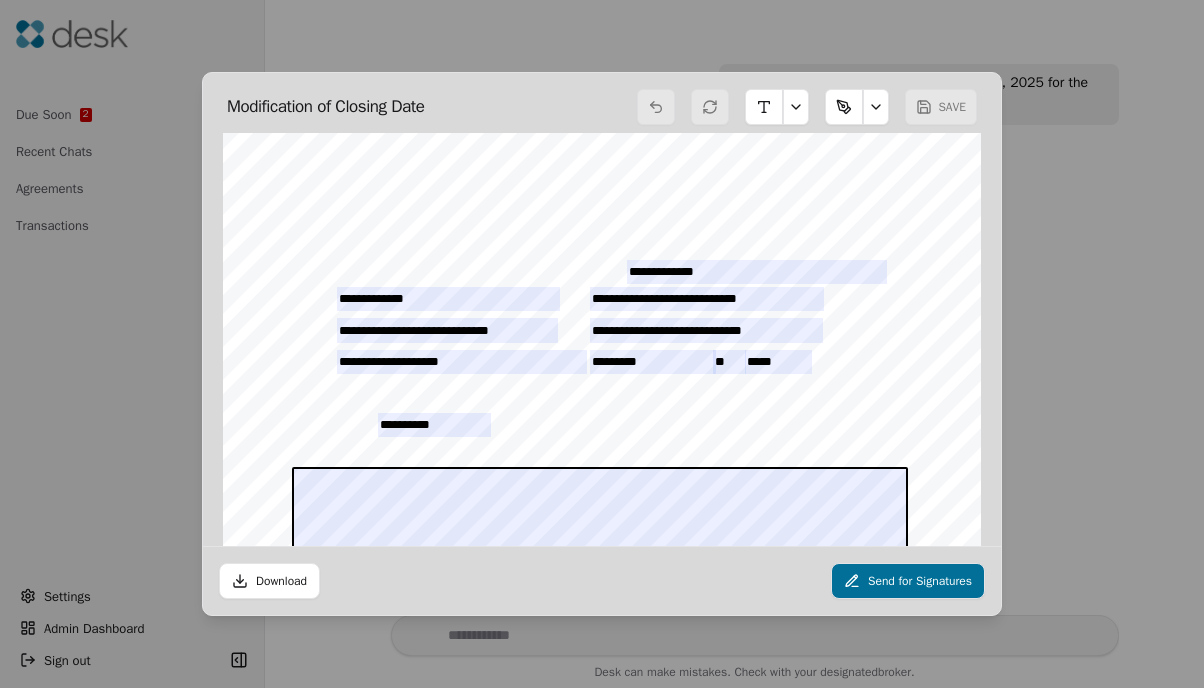 scroll, scrollTop: 5, scrollLeft: 0, axis: vertical 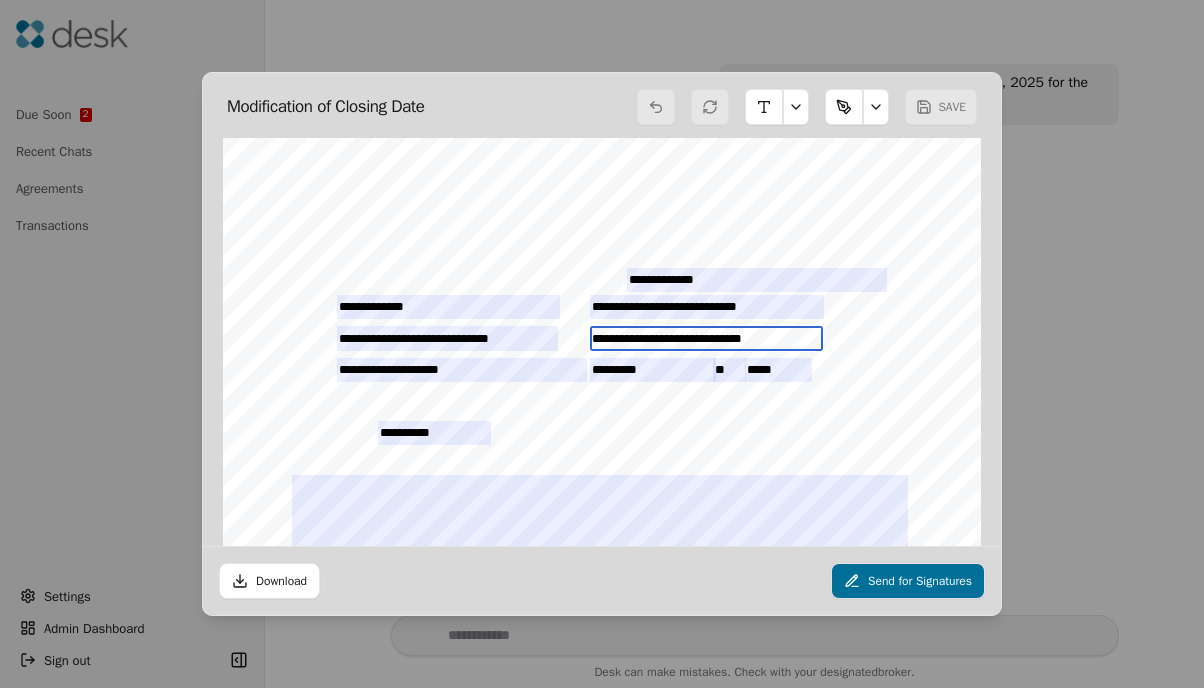 drag, startPoint x: 776, startPoint y: 337, endPoint x: 589, endPoint y: 338, distance: 187.00267 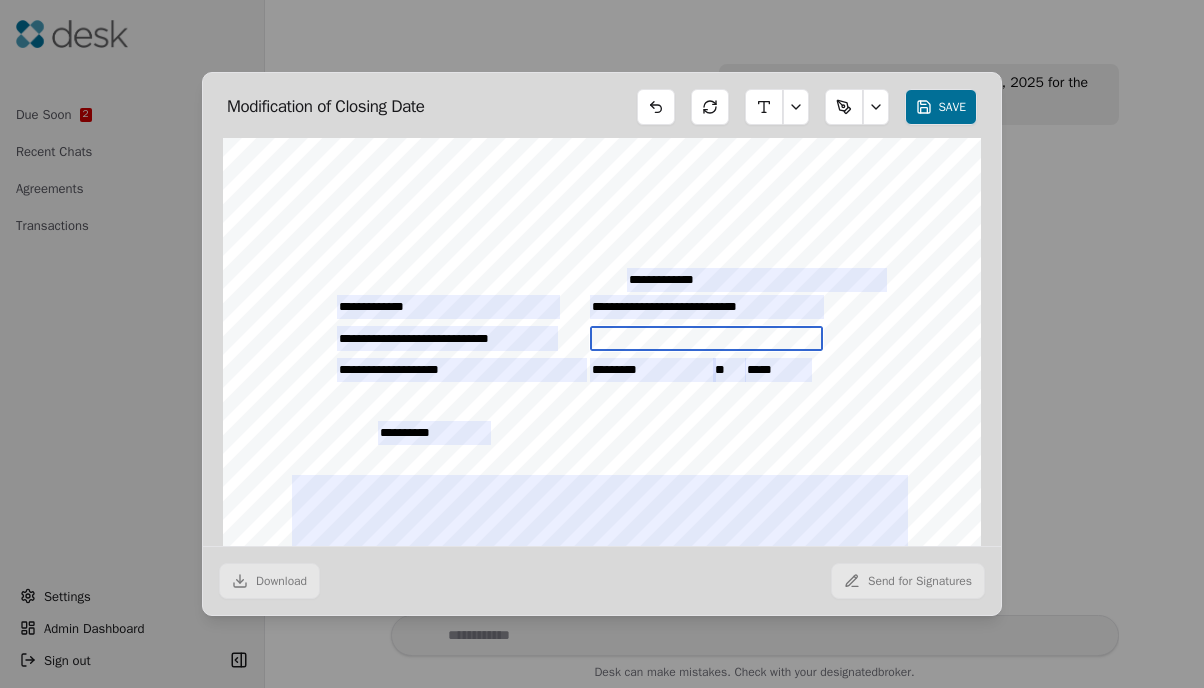 type 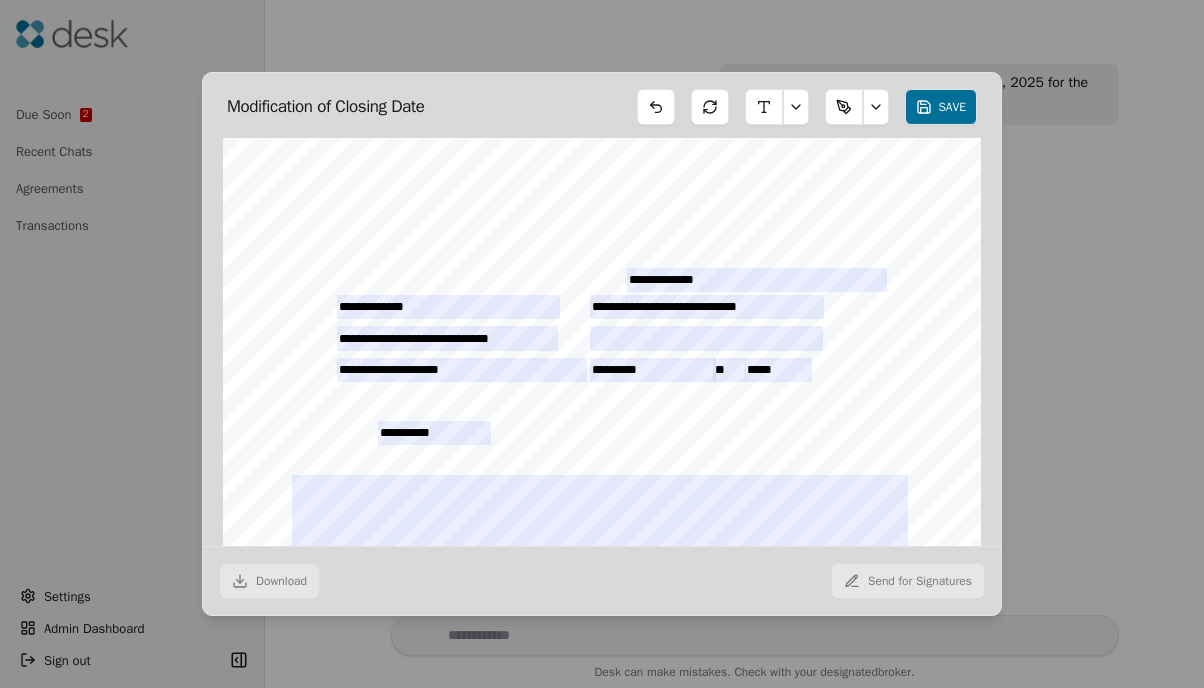 click on "Download Send for Signatures" at bounding box center [602, 580] 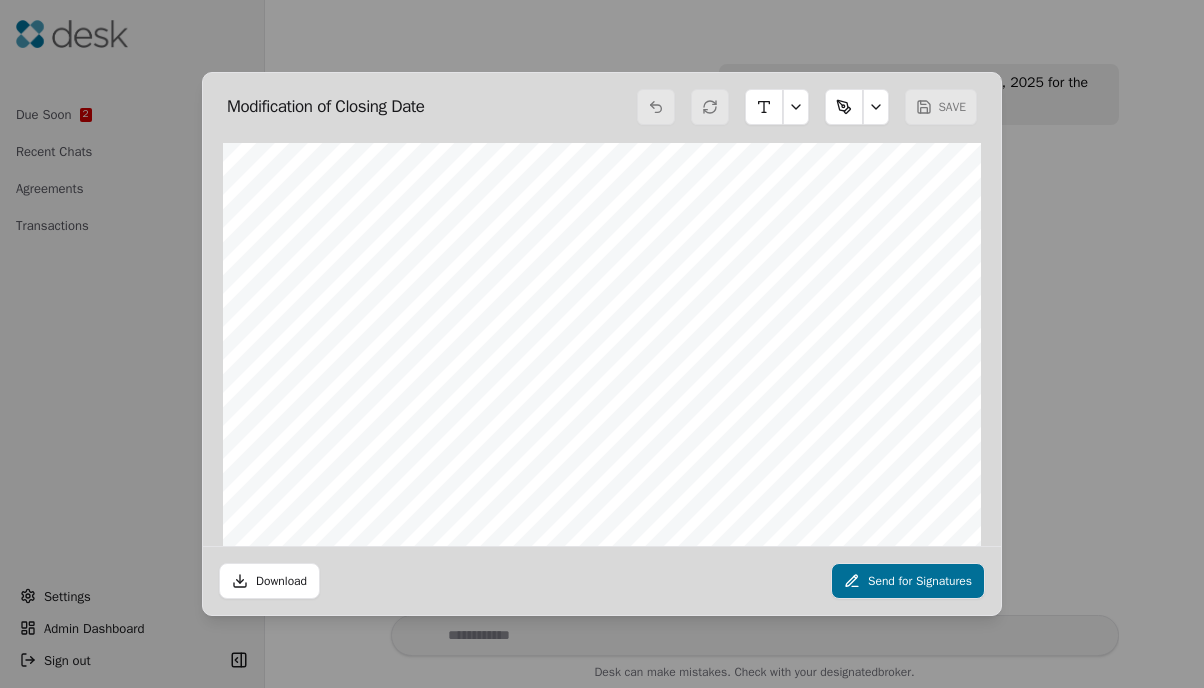 scroll, scrollTop: 10, scrollLeft: 0, axis: vertical 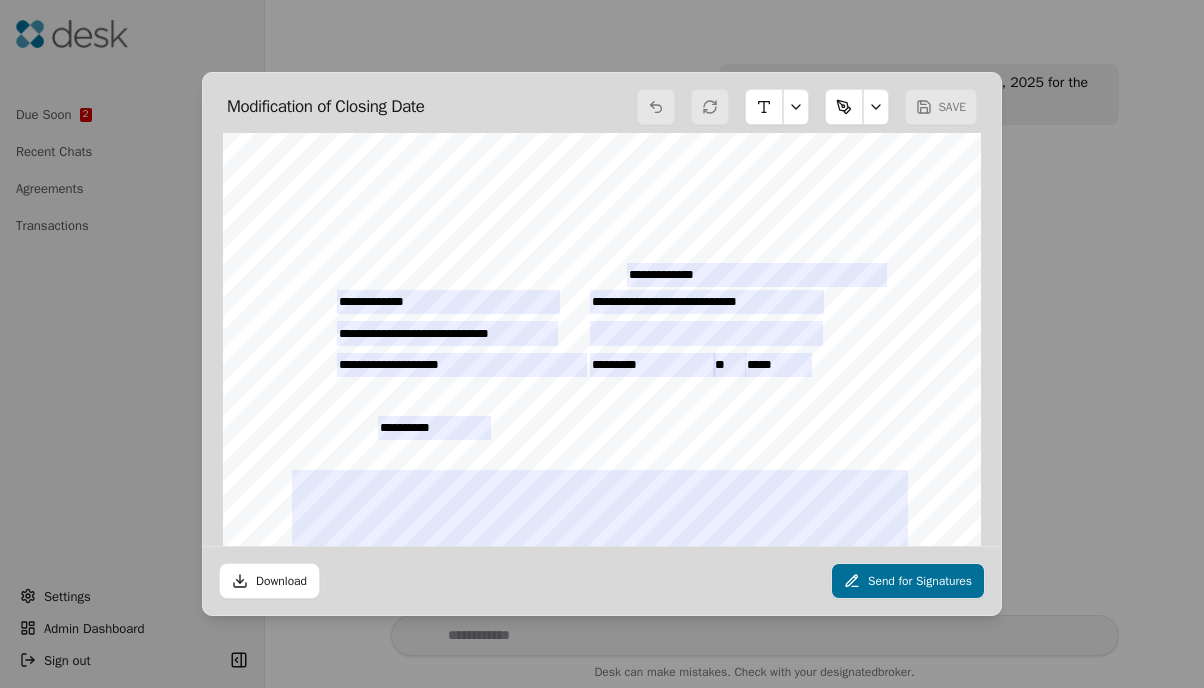 click on "Send for Signatures" at bounding box center [908, 581] 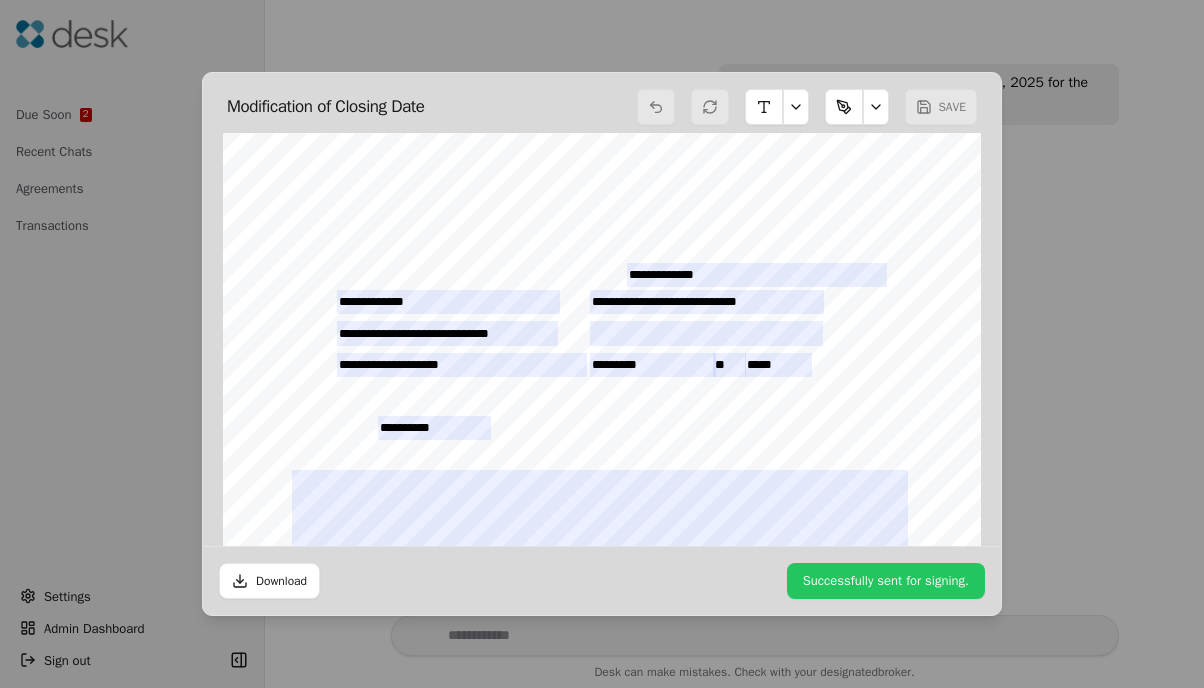 click on "SAVE" at bounding box center [807, 107] 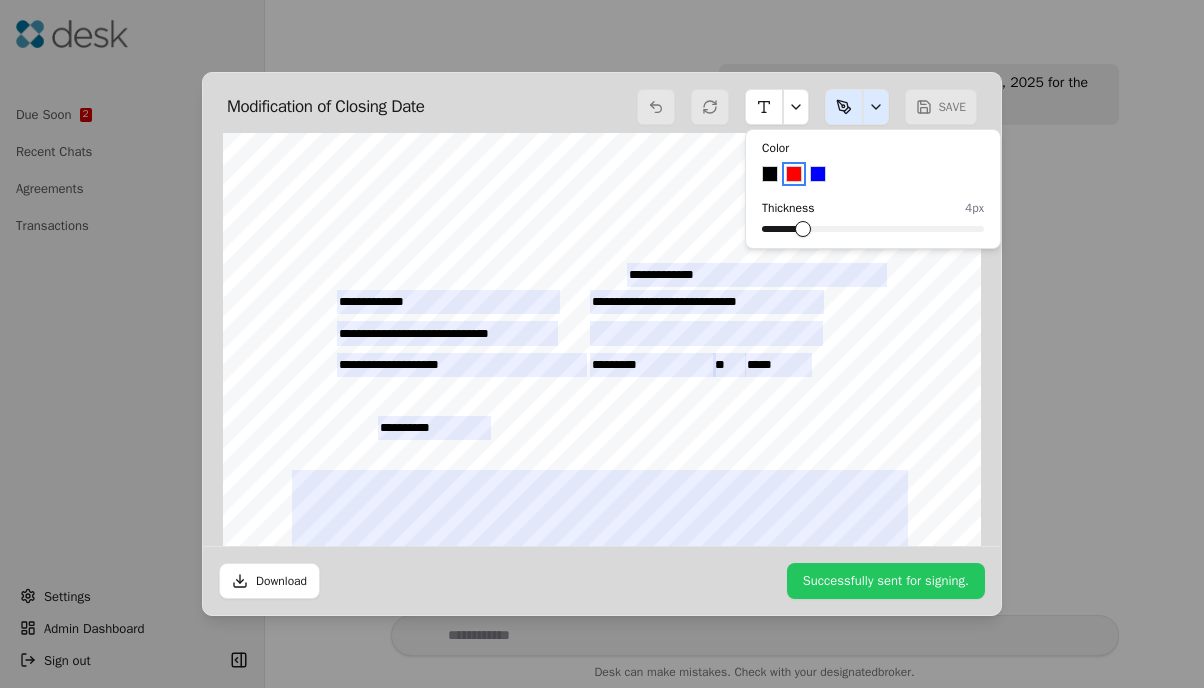 click at bounding box center [602, 623] 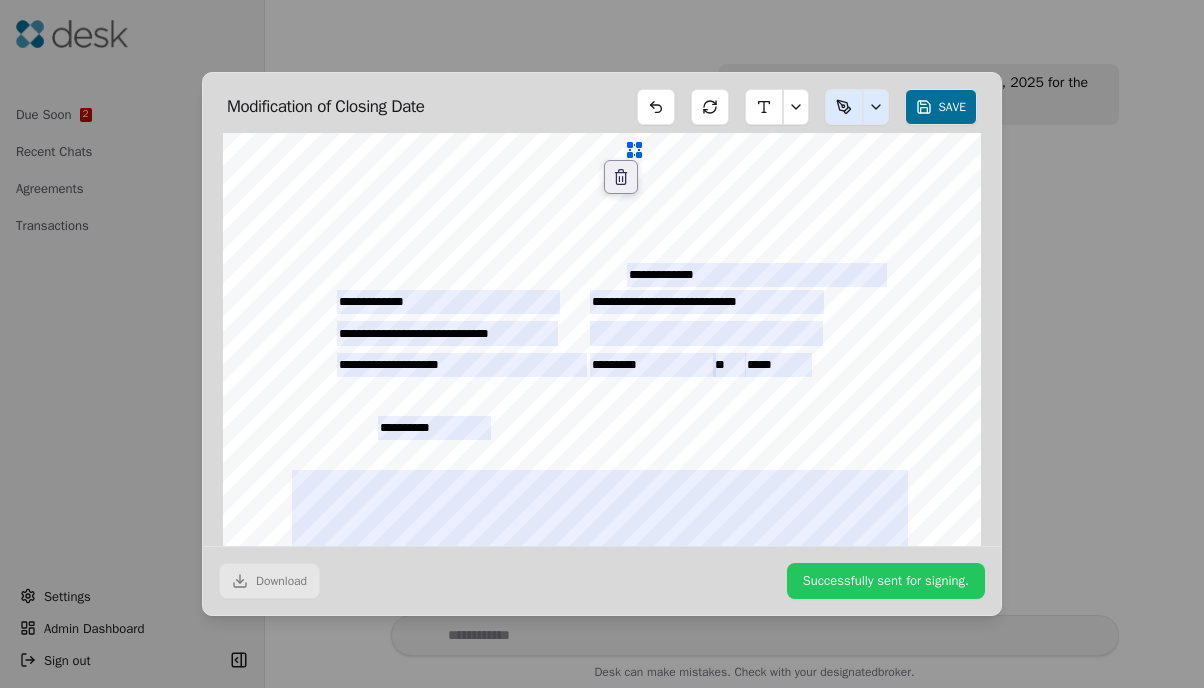 click on "Download Successfully sent for signing." at bounding box center [602, 580] 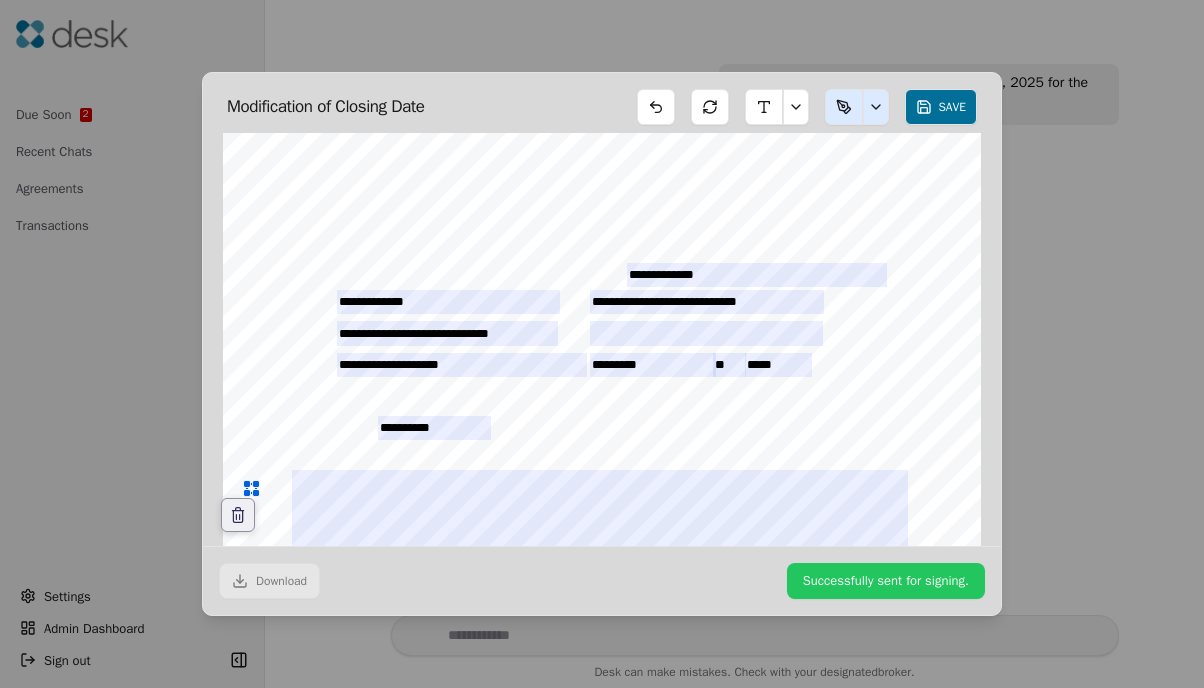 click on "Download Successfully sent for signing." at bounding box center [602, 580] 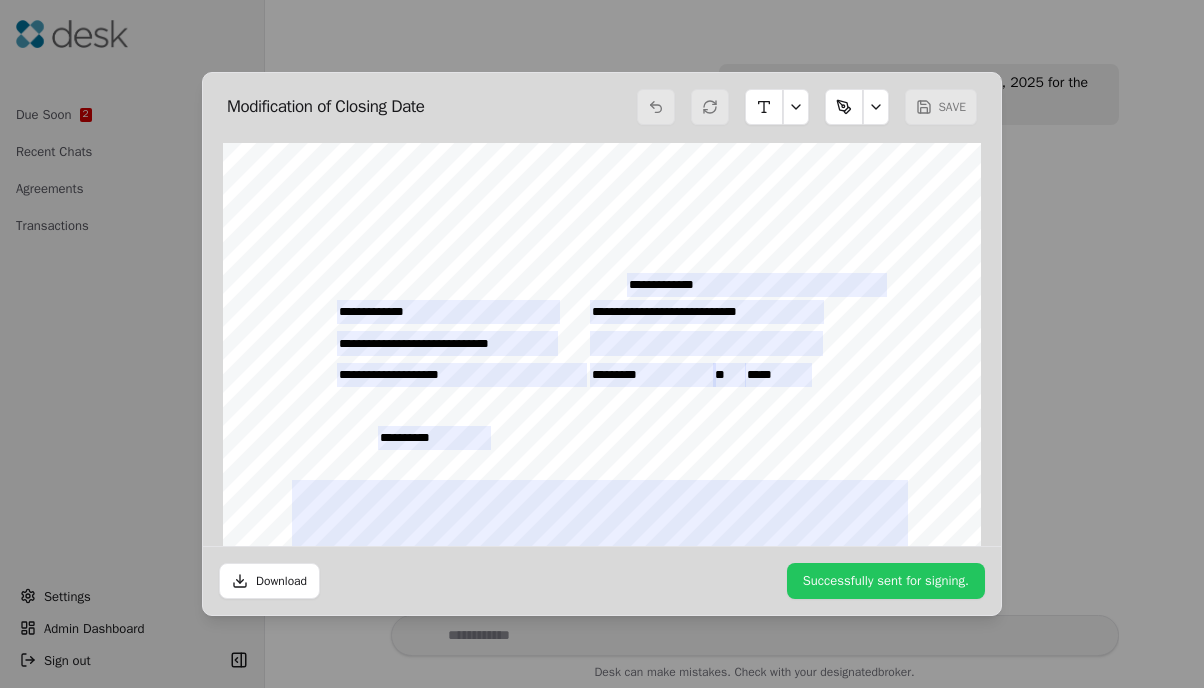 scroll, scrollTop: 10, scrollLeft: 0, axis: vertical 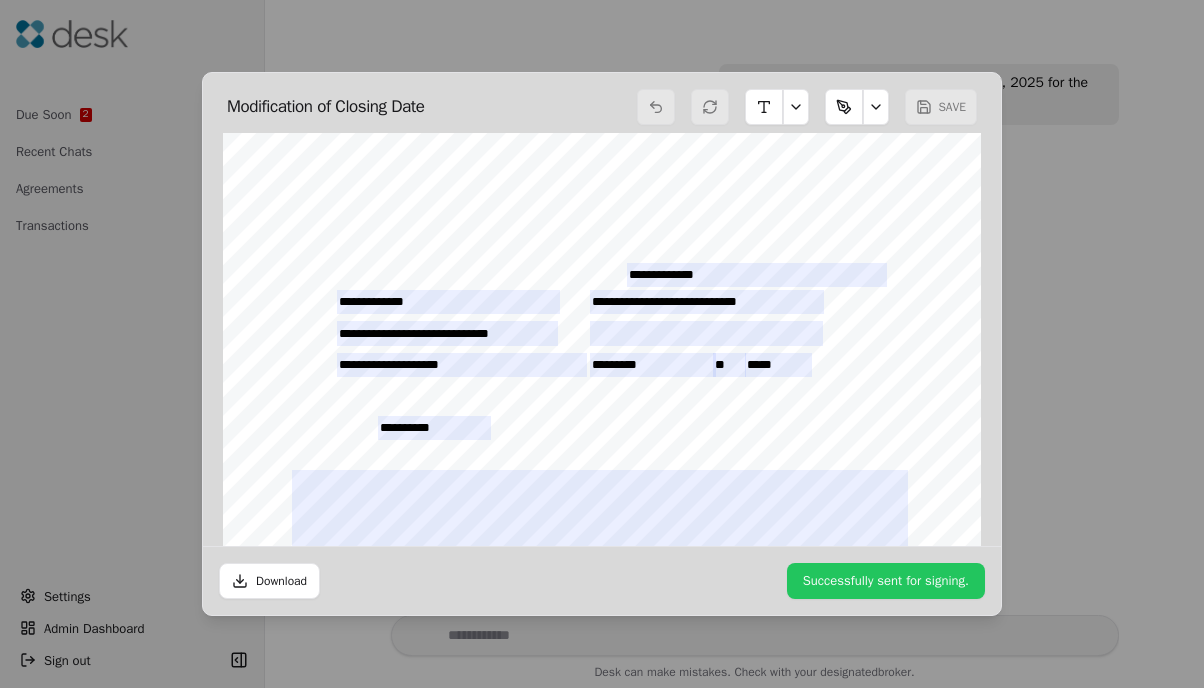 click on "Download" at bounding box center (269, 581) 